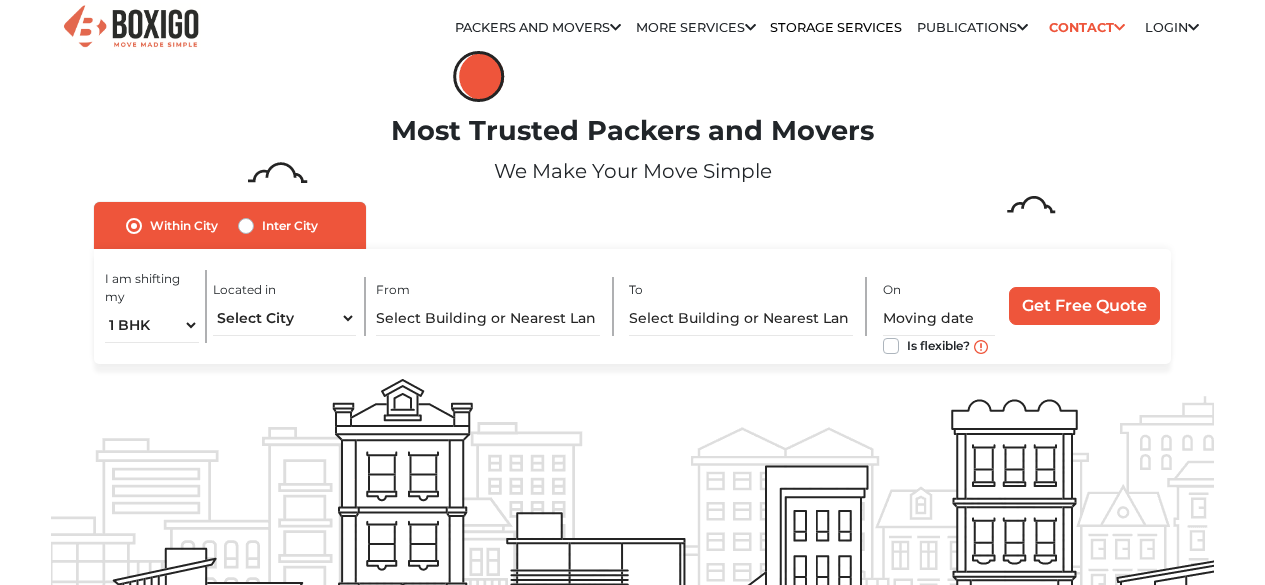 scroll, scrollTop: 0, scrollLeft: 0, axis: both 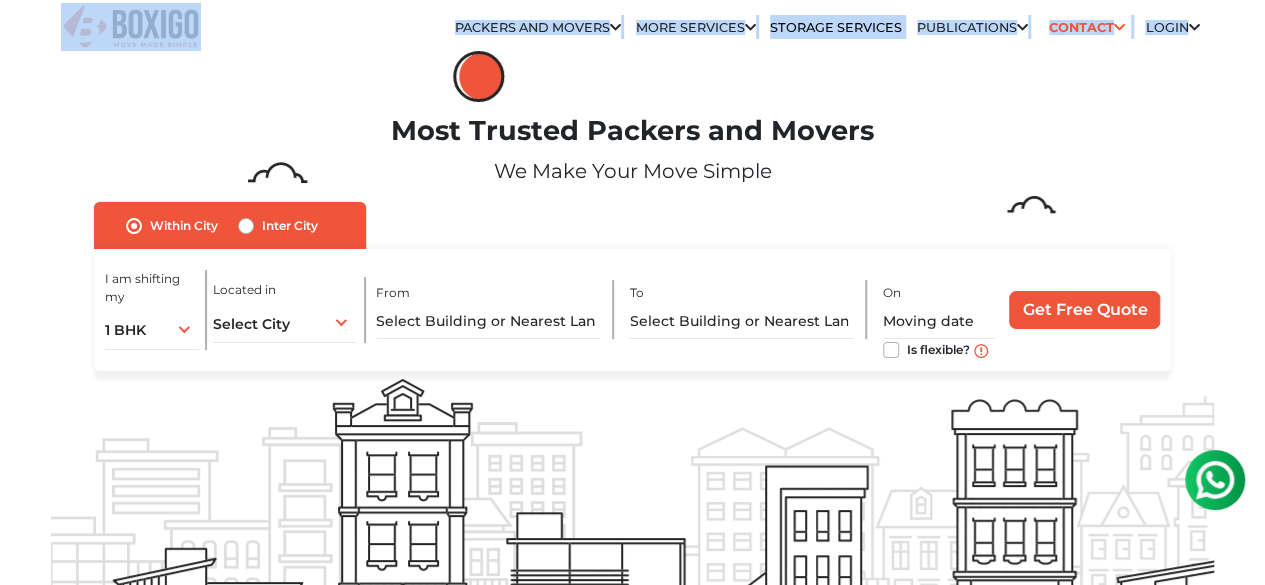 drag, startPoint x: 10, startPoint y: 18, endPoint x: 1186, endPoint y: 205, distance: 1190.7749 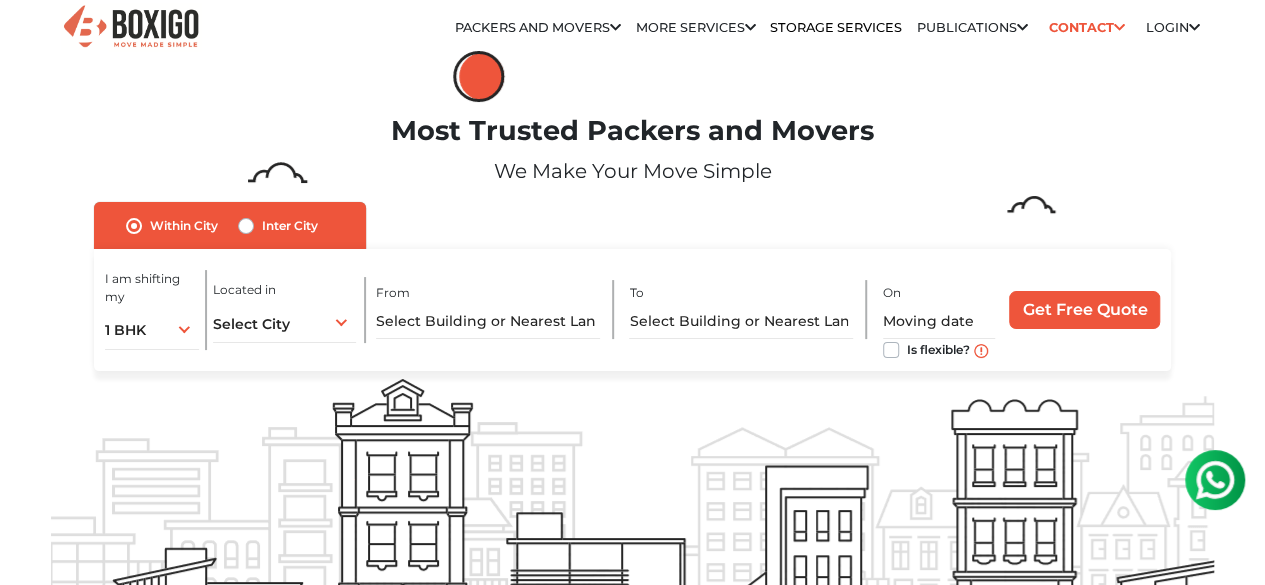 click on "Most Trusted Packers and Movers" at bounding box center [633, 131] 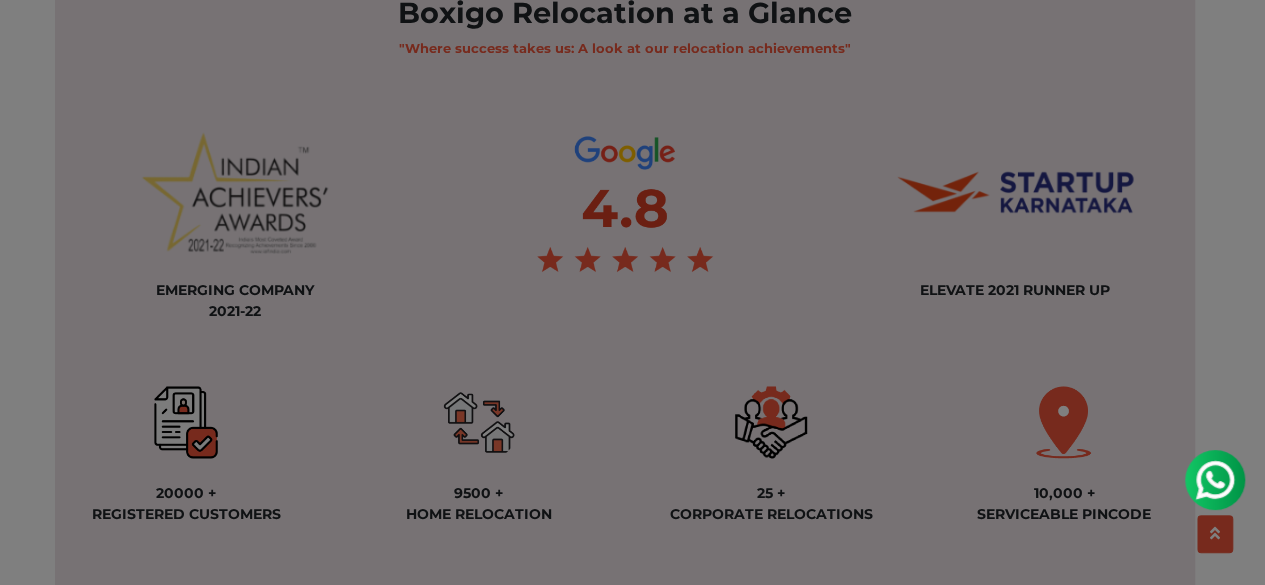 scroll, scrollTop: 2573, scrollLeft: 0, axis: vertical 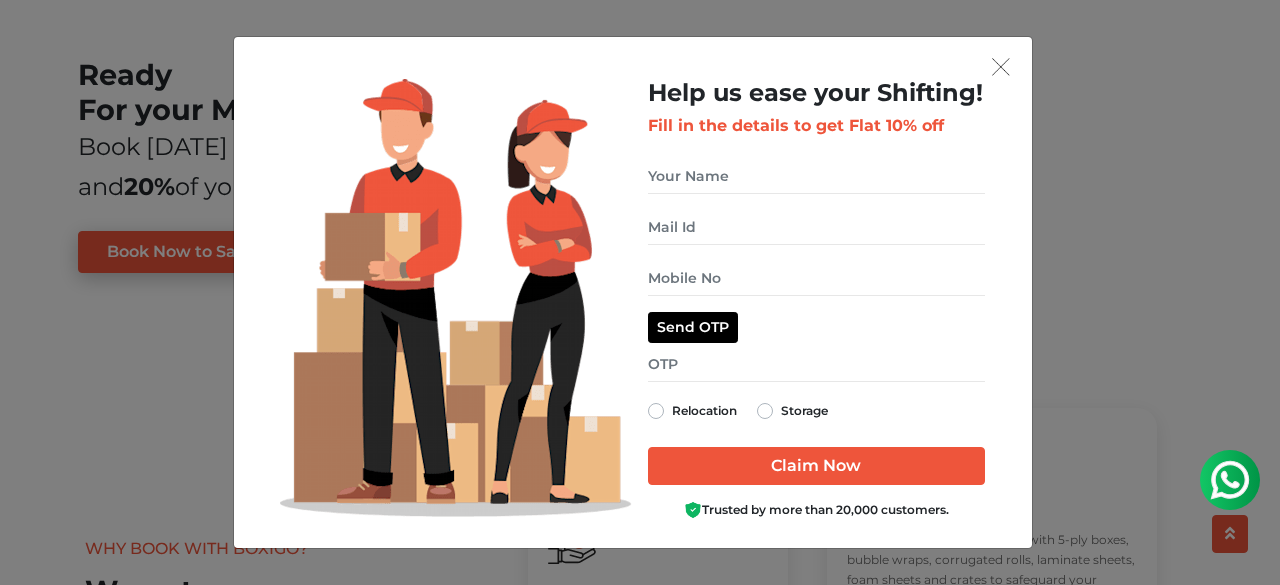 drag, startPoint x: 1275, startPoint y: 41, endPoint x: 1278, endPoint y: 632, distance: 591.0076 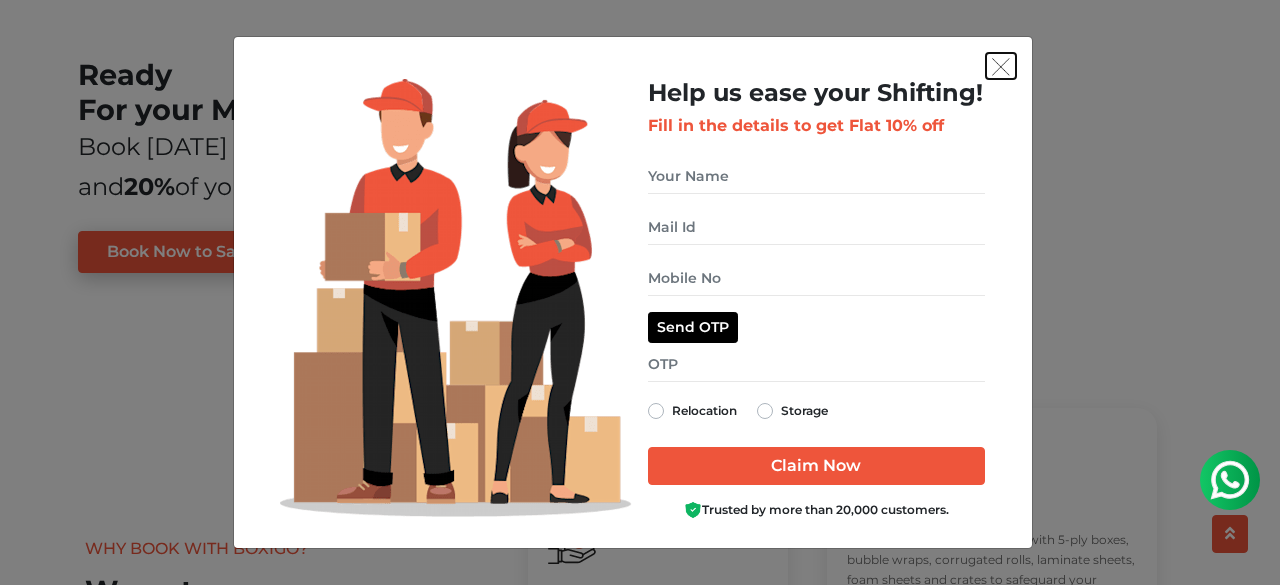 click at bounding box center [1001, 67] 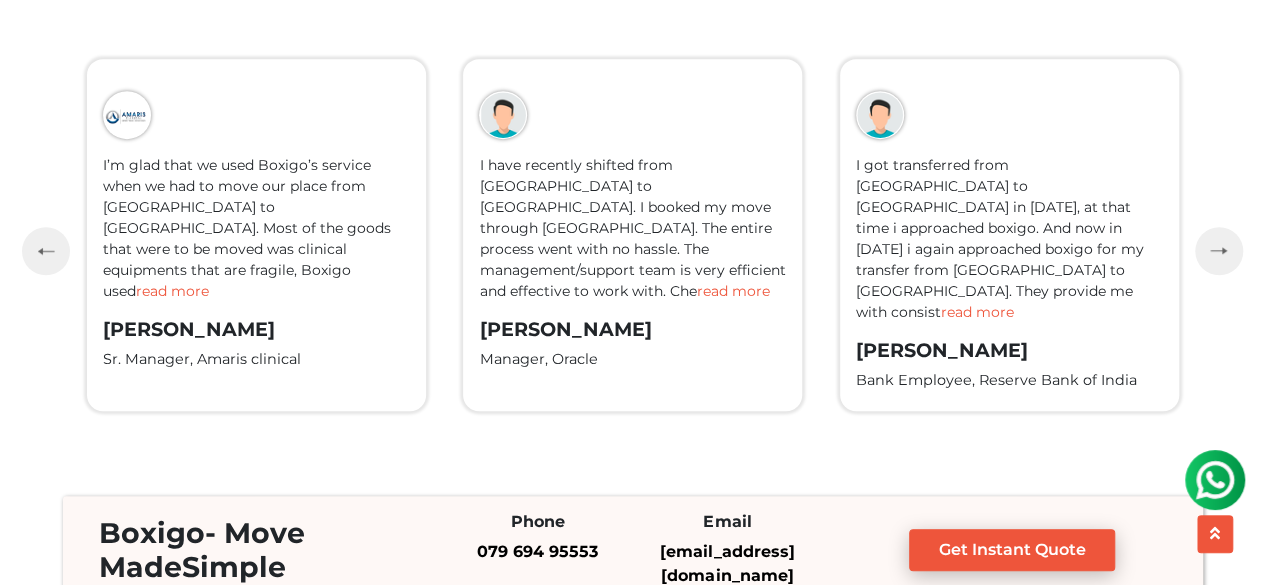 scroll, scrollTop: 5340, scrollLeft: 0, axis: vertical 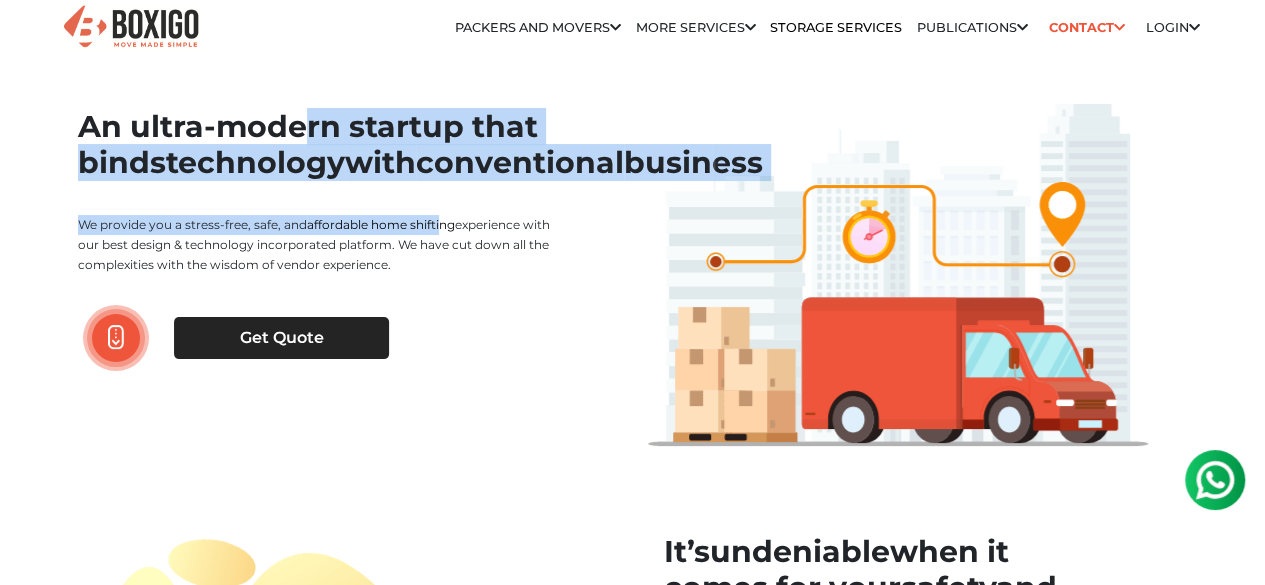 drag, startPoint x: 65, startPoint y: 139, endPoint x: 444, endPoint y: 227, distance: 389.08224 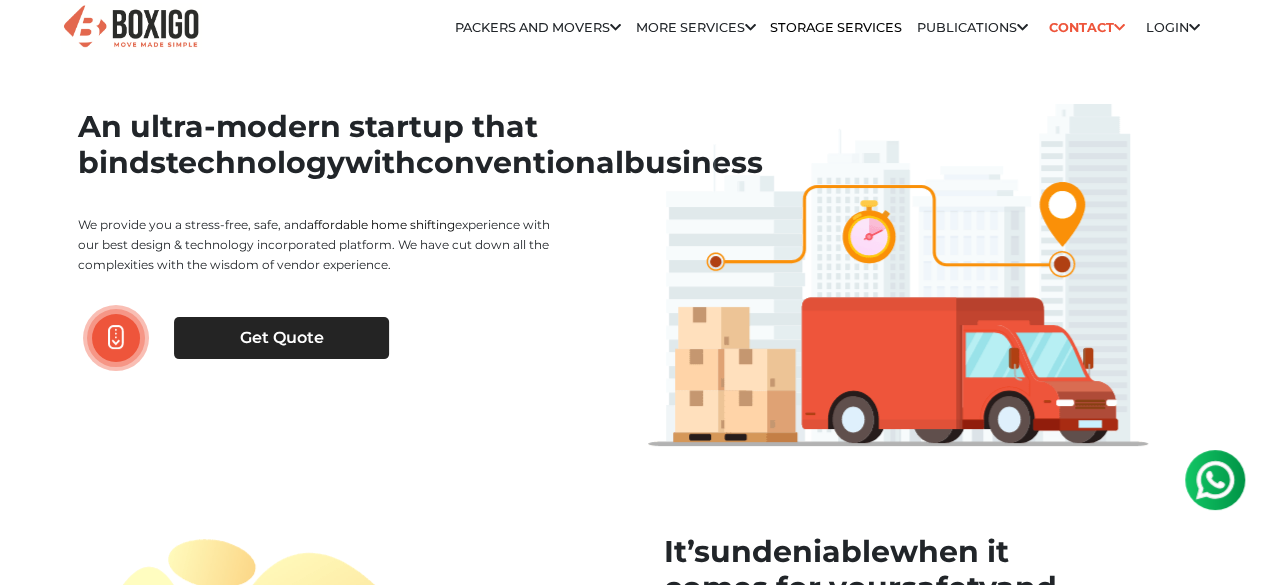 drag, startPoint x: 437, startPoint y: 315, endPoint x: 77, endPoint y: 274, distance: 362.3272 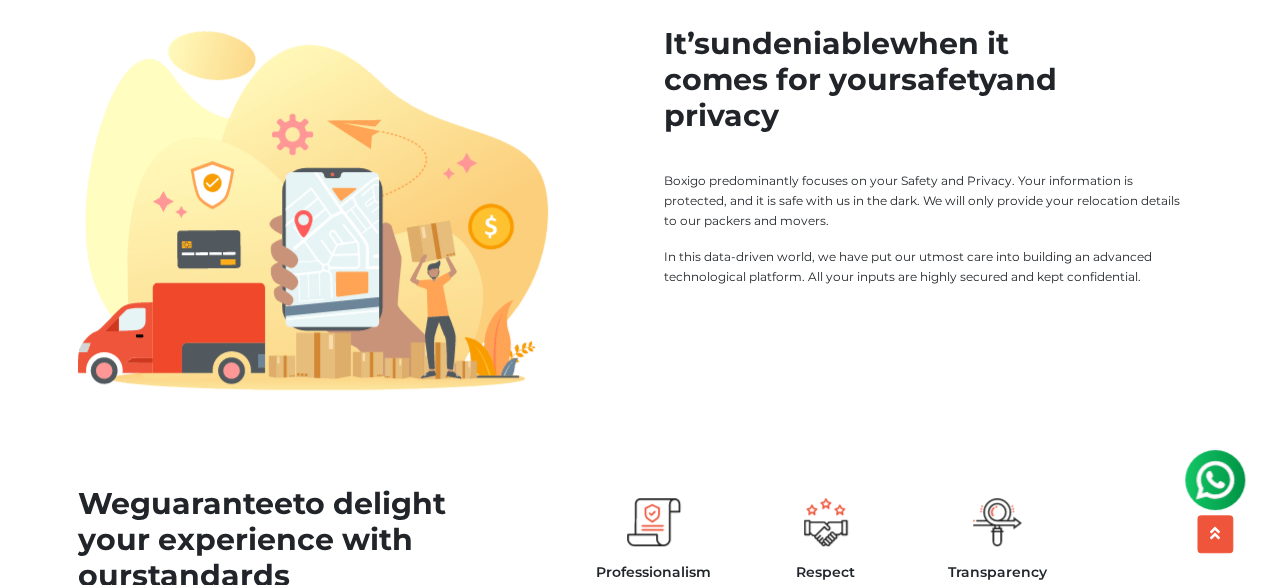 scroll, scrollTop: 494, scrollLeft: 0, axis: vertical 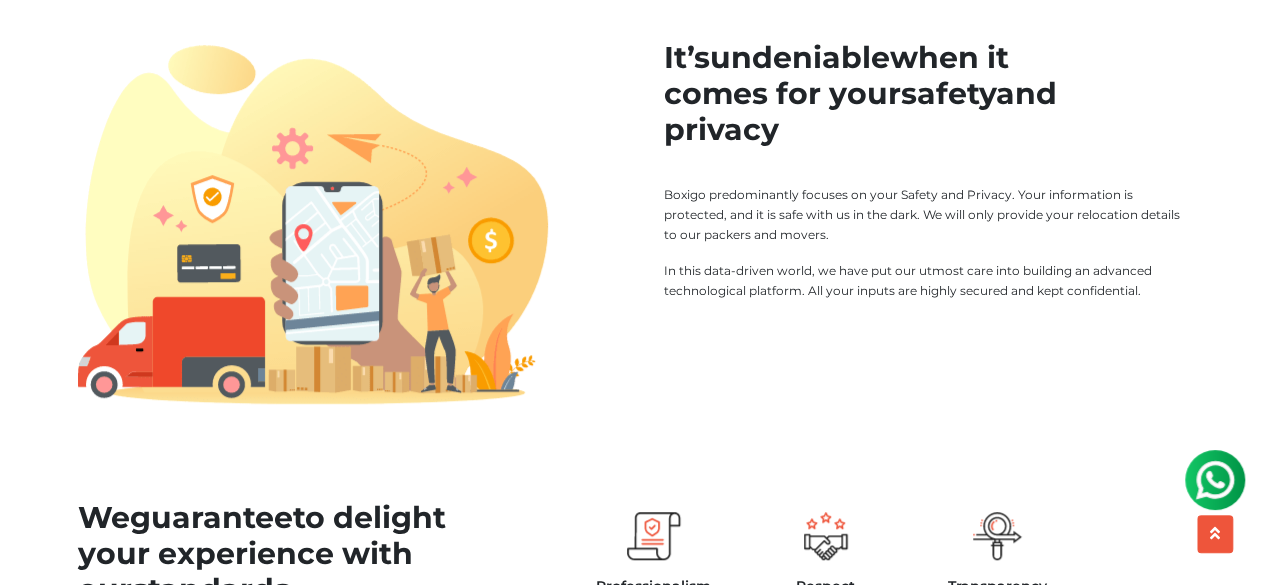 drag, startPoint x: 706, startPoint y: 243, endPoint x: 822, endPoint y: 241, distance: 116.01724 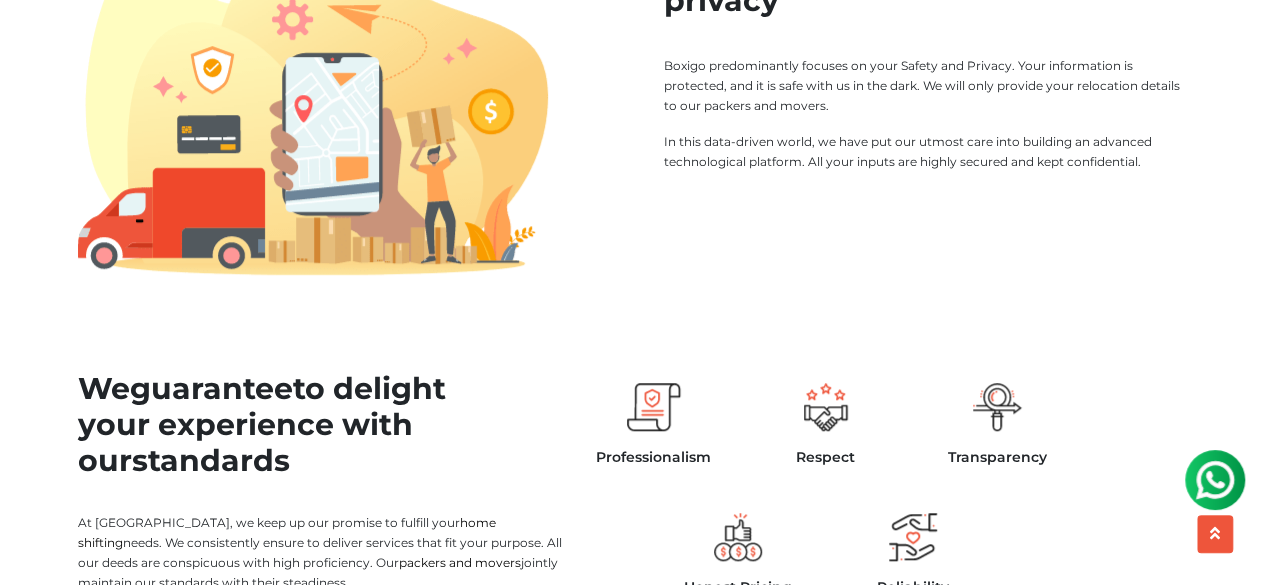 scroll, scrollTop: 474, scrollLeft: 0, axis: vertical 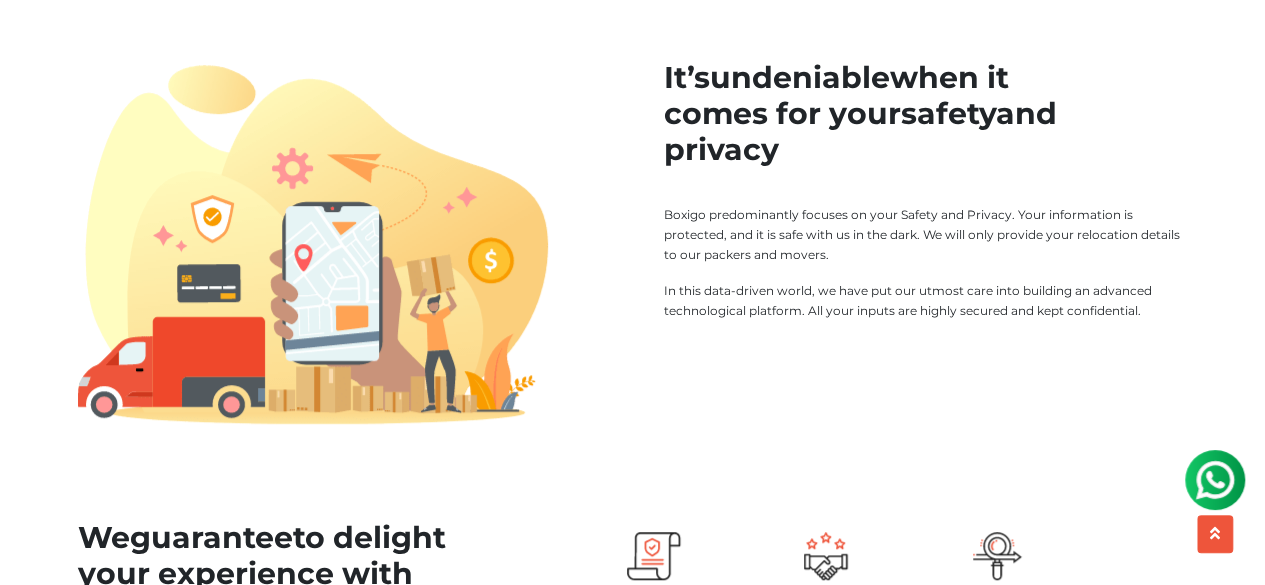 click on "Boxigo predominantly focuses on your Safety and Privacy. Your information is protected, and it is safe with us in the dark. We will only provide your relocation details to our packers and movers." at bounding box center (926, 235) 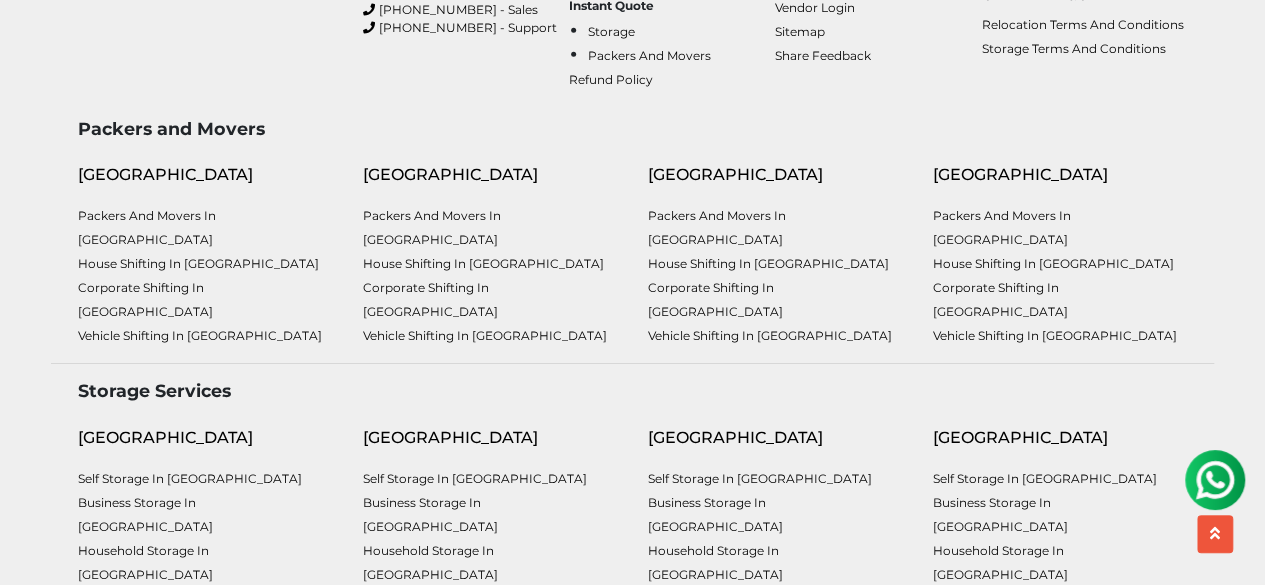 scroll, scrollTop: 3134, scrollLeft: 0, axis: vertical 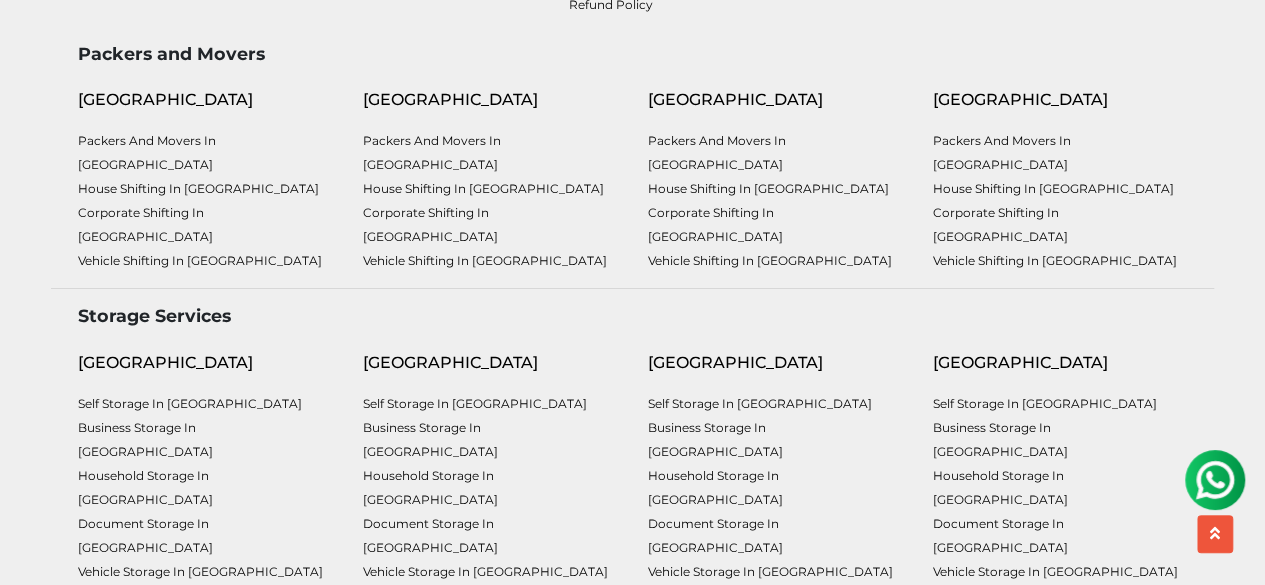 drag, startPoint x: 29, startPoint y: 120, endPoint x: 987, endPoint y: 160, distance: 958.8347 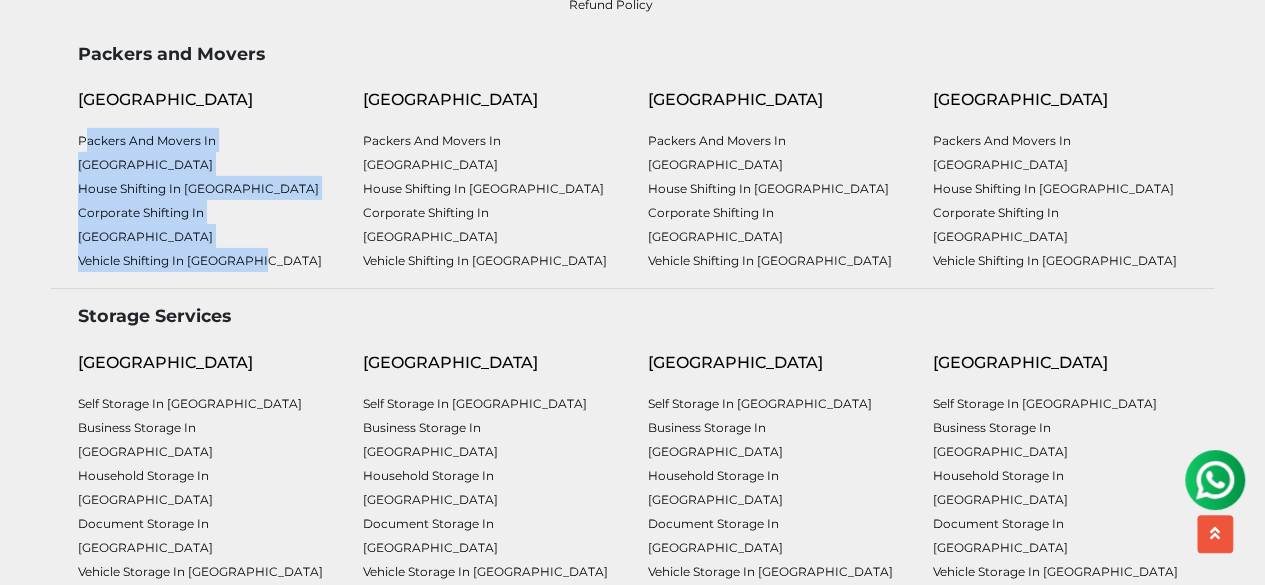 drag, startPoint x: 40, startPoint y: 156, endPoint x: 327, endPoint y: 211, distance: 292.2225 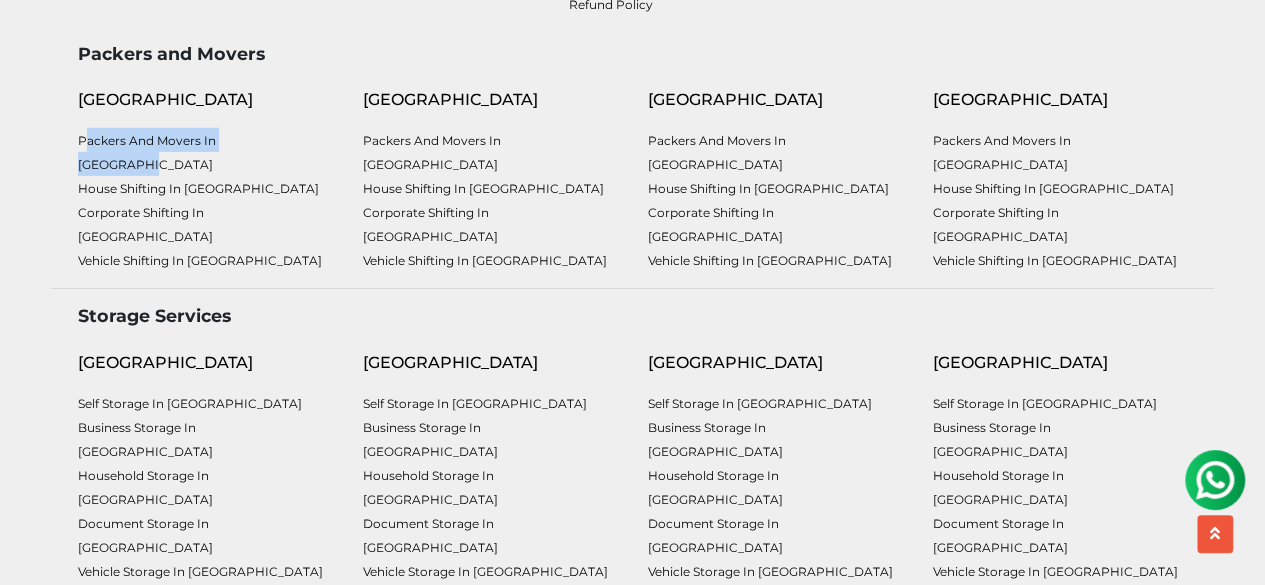 drag, startPoint x: 302, startPoint y: 149, endPoint x: 63, endPoint y: 145, distance: 239.03348 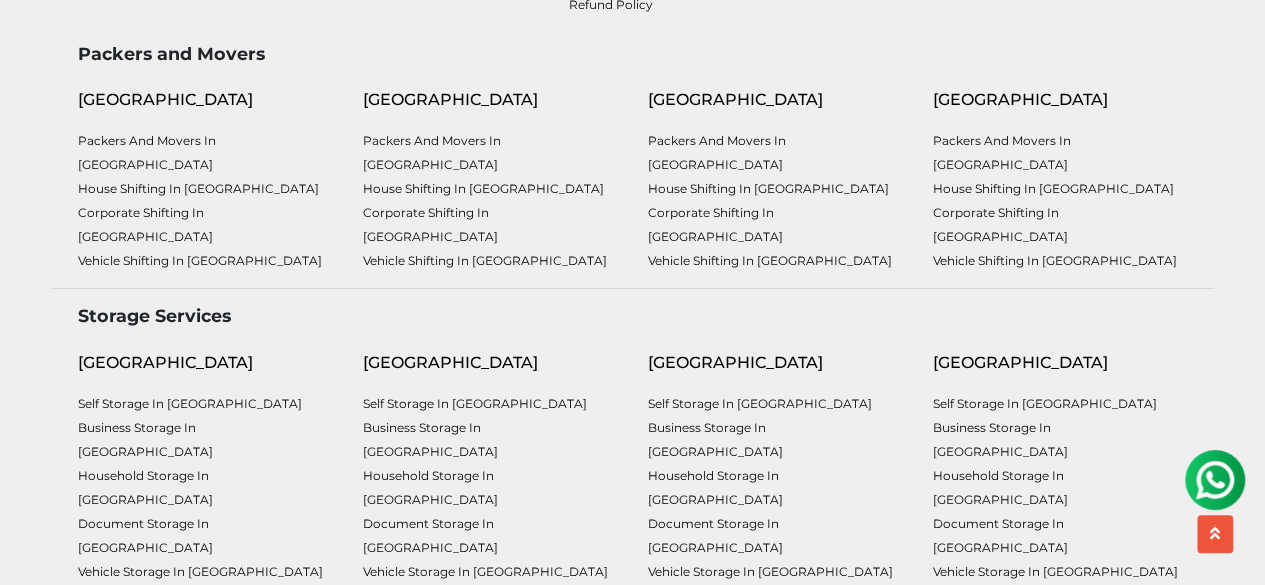 click on "Home
About Us
Blog
Contact Us
Customer Login
Address
[EMAIL_ADDRESS][DOMAIN_NAME]
Quick Links" at bounding box center (632, 216) 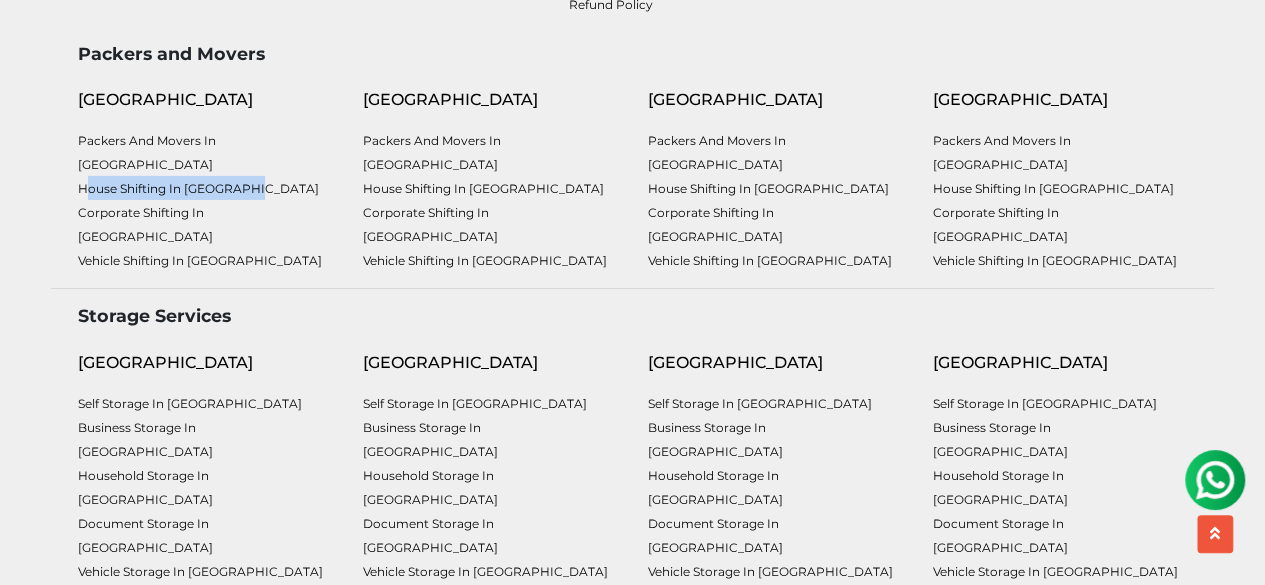 drag, startPoint x: 44, startPoint y: 169, endPoint x: 284, endPoint y: 177, distance: 240.1333 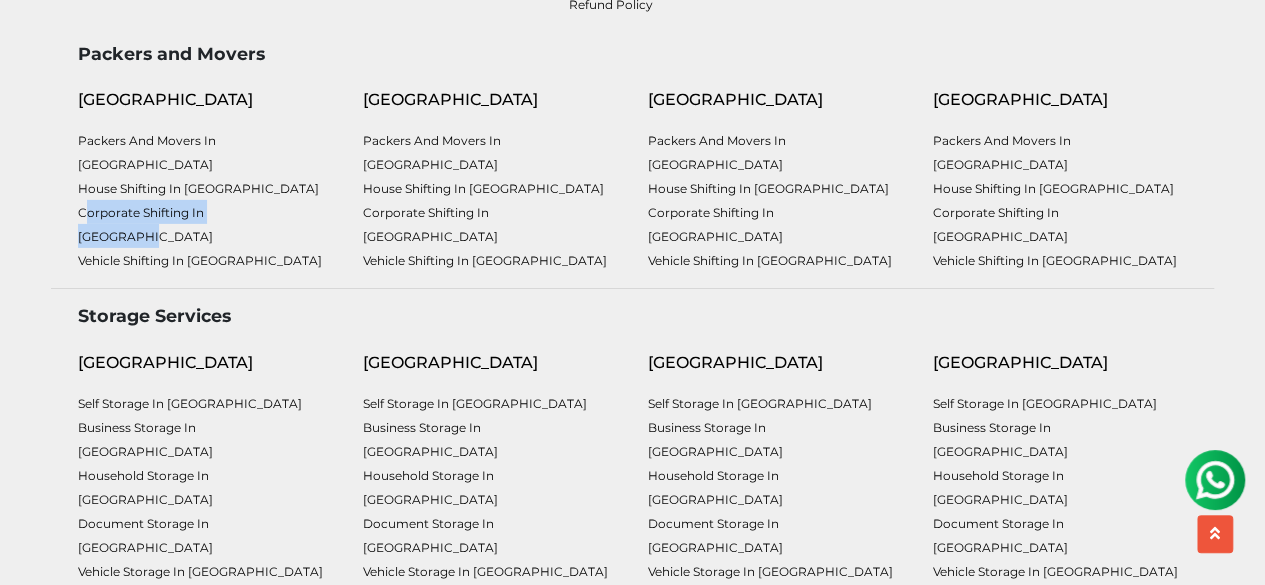 drag, startPoint x: 53, startPoint y: 201, endPoint x: 318, endPoint y: 197, distance: 265.03018 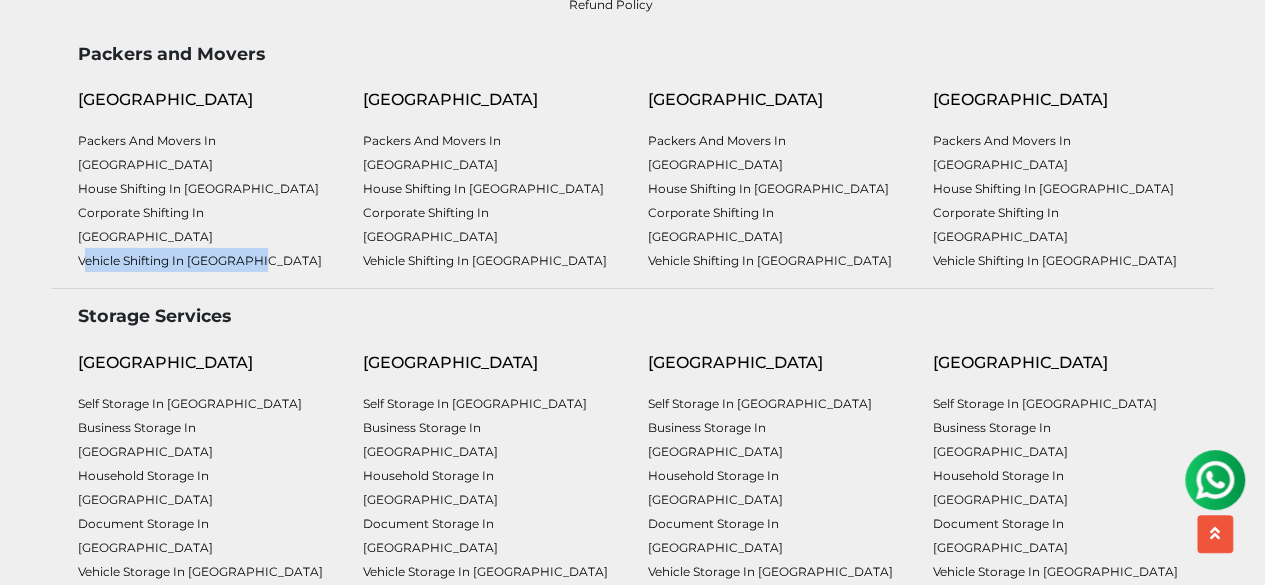 drag, startPoint x: 50, startPoint y: 221, endPoint x: 264, endPoint y: 229, distance: 214.14948 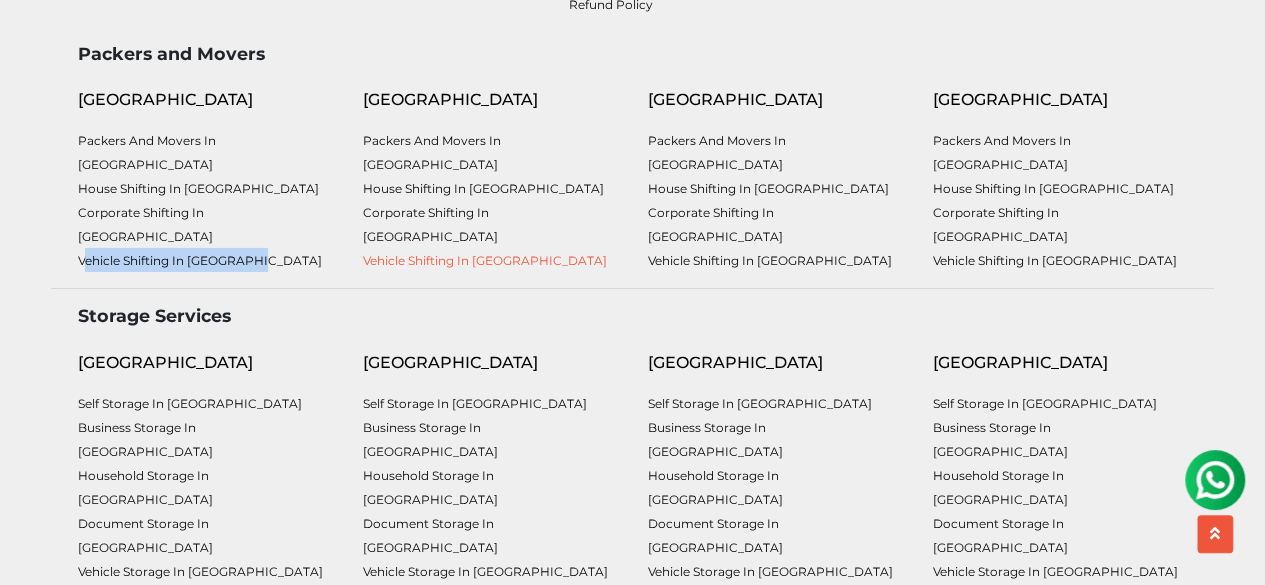 drag, startPoint x: 351, startPoint y: 113, endPoint x: 520, endPoint y: 223, distance: 201.64572 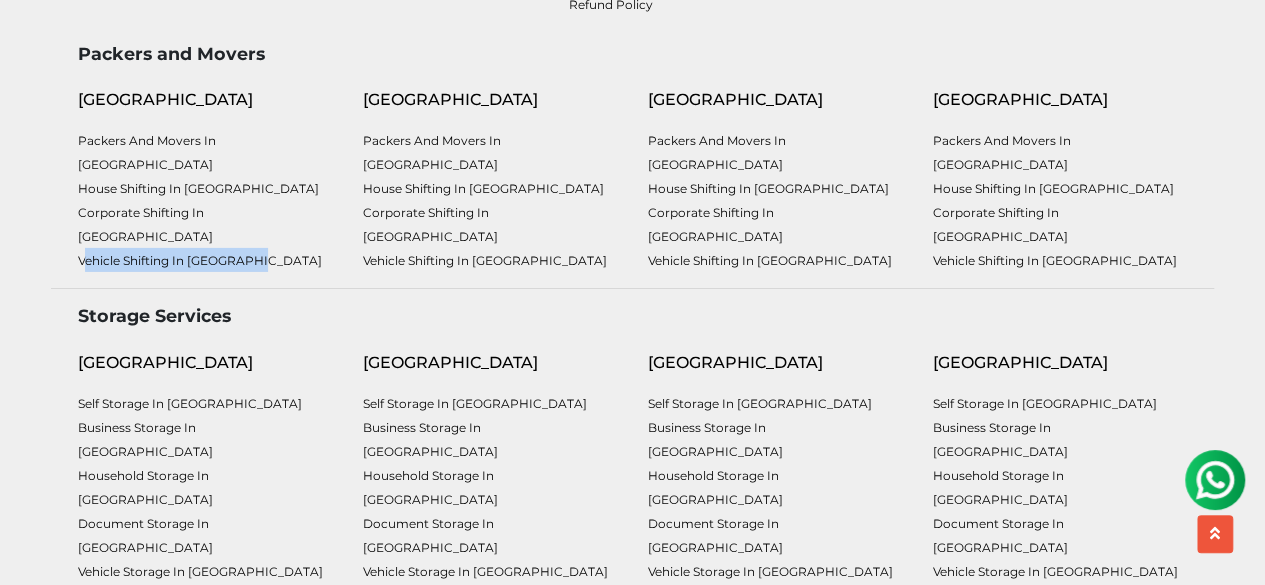drag, startPoint x: 897, startPoint y: 113, endPoint x: 1152, endPoint y: 307, distance: 320.40756 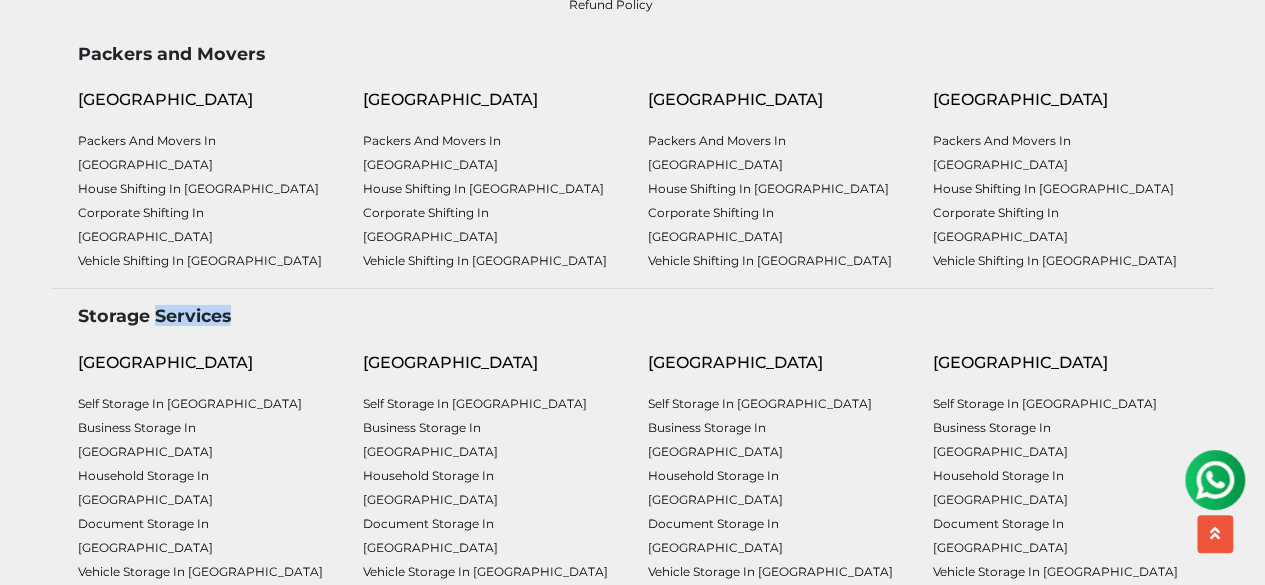 click on "Storage Services" at bounding box center (633, 315) 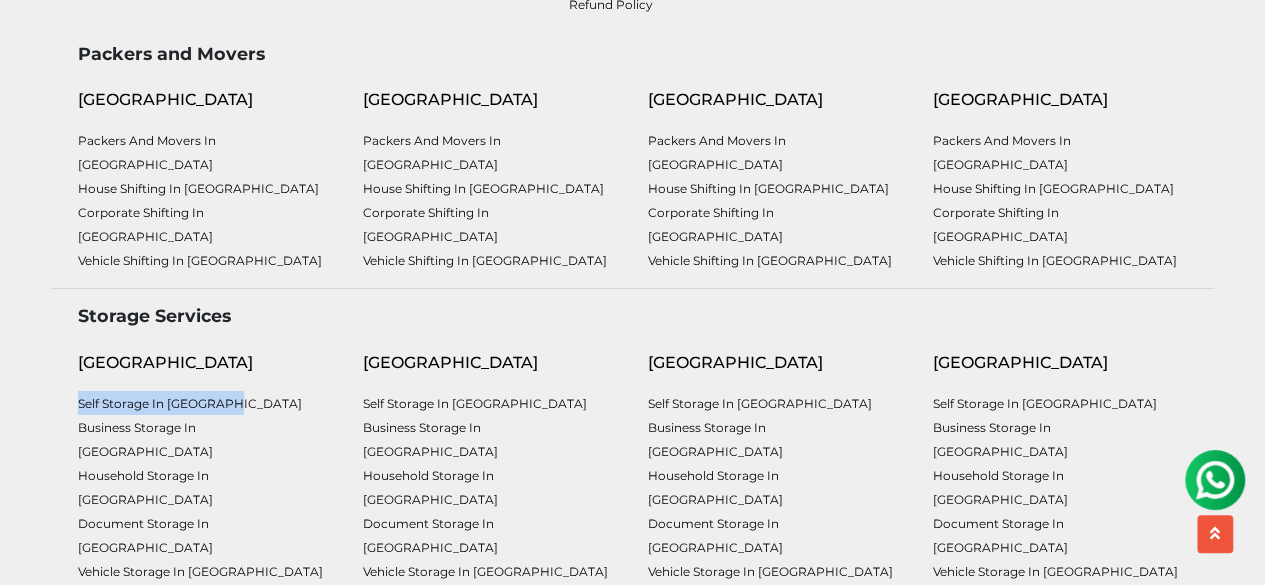 drag, startPoint x: 246, startPoint y: 363, endPoint x: 75, endPoint y: 358, distance: 171.07309 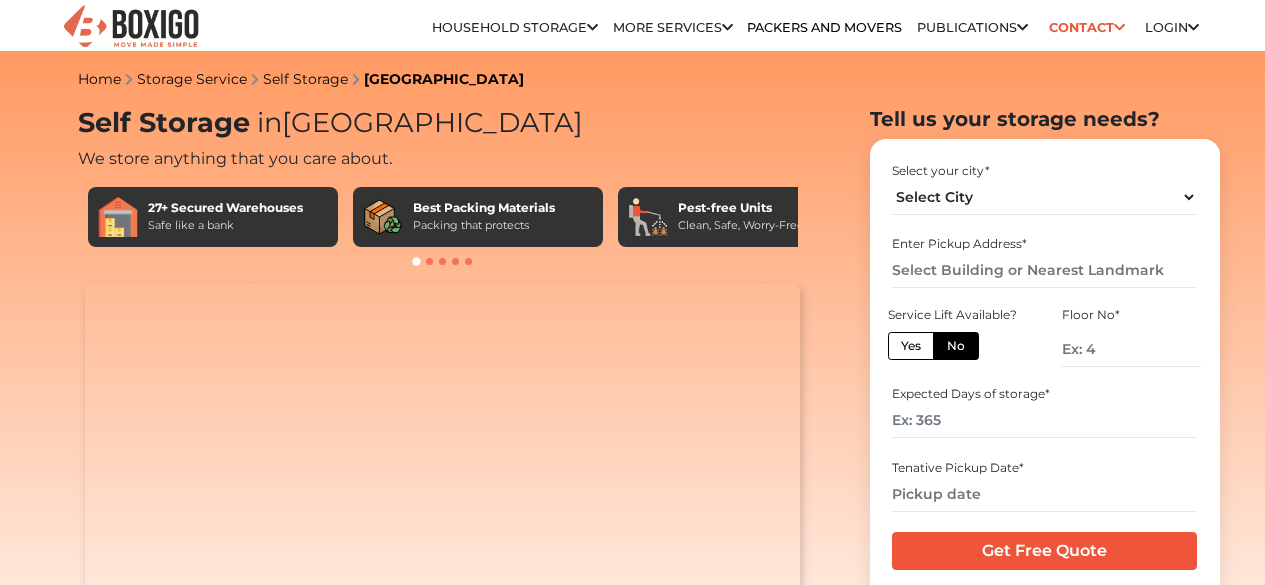 scroll, scrollTop: 0, scrollLeft: 0, axis: both 